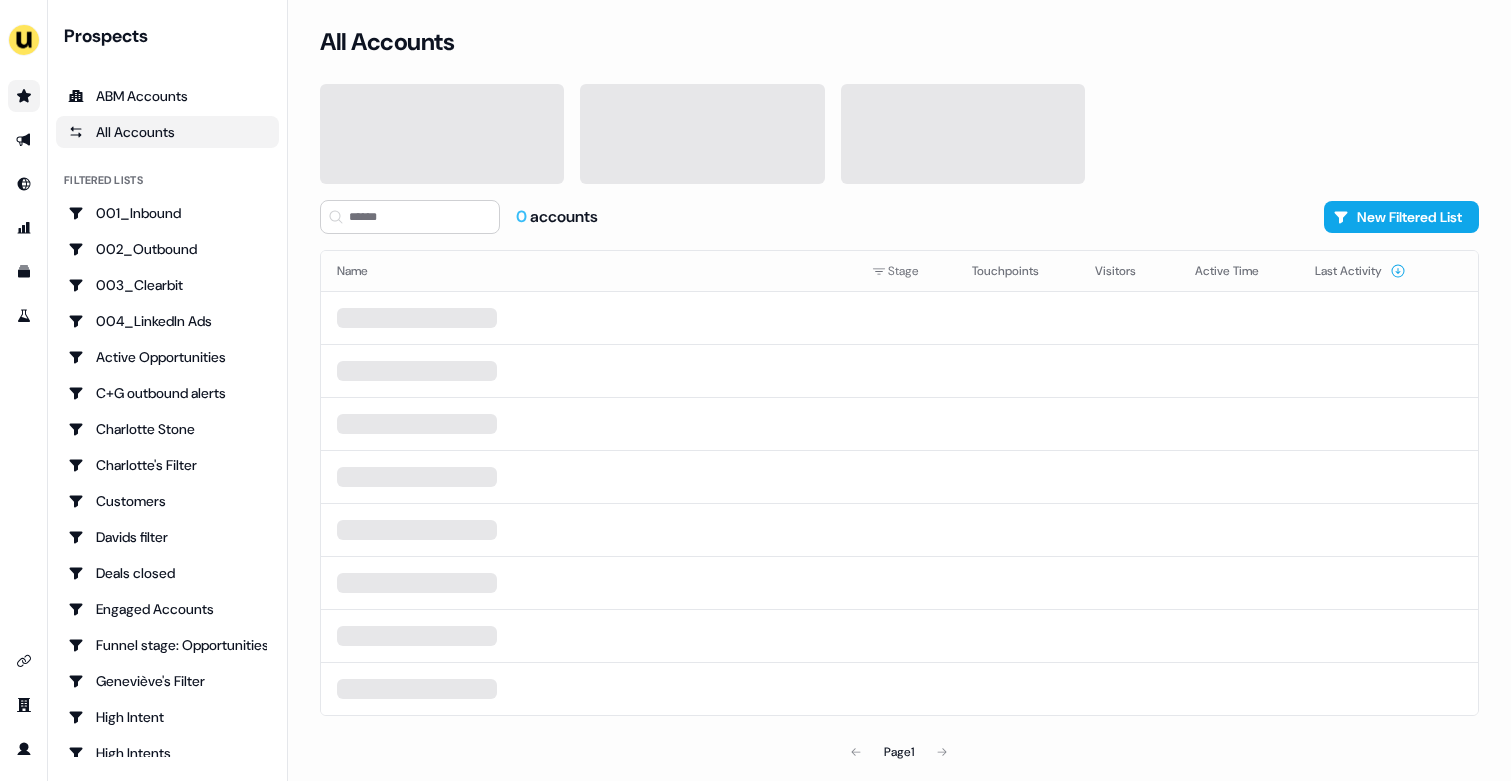 scroll, scrollTop: 0, scrollLeft: 0, axis: both 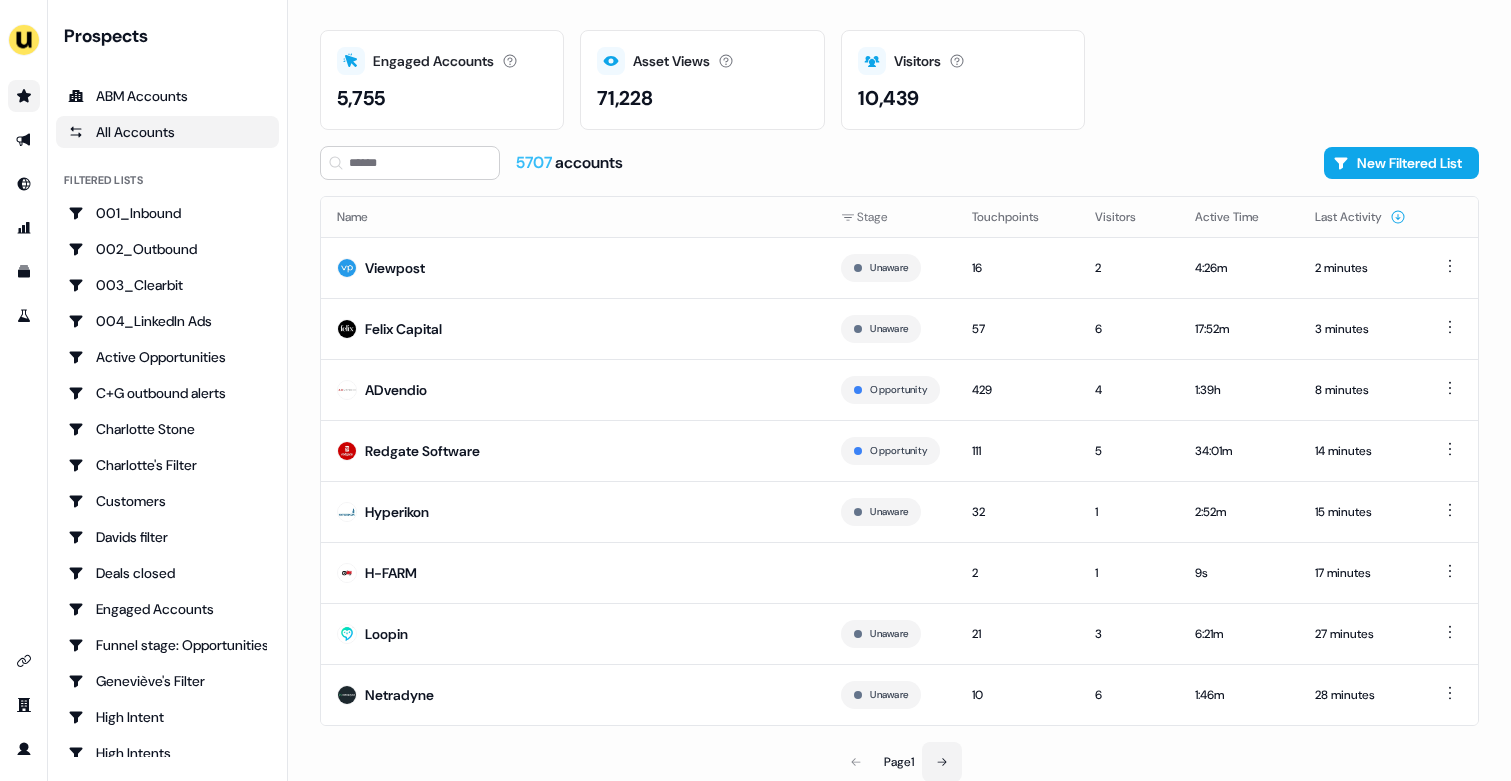 click at bounding box center [942, 762] 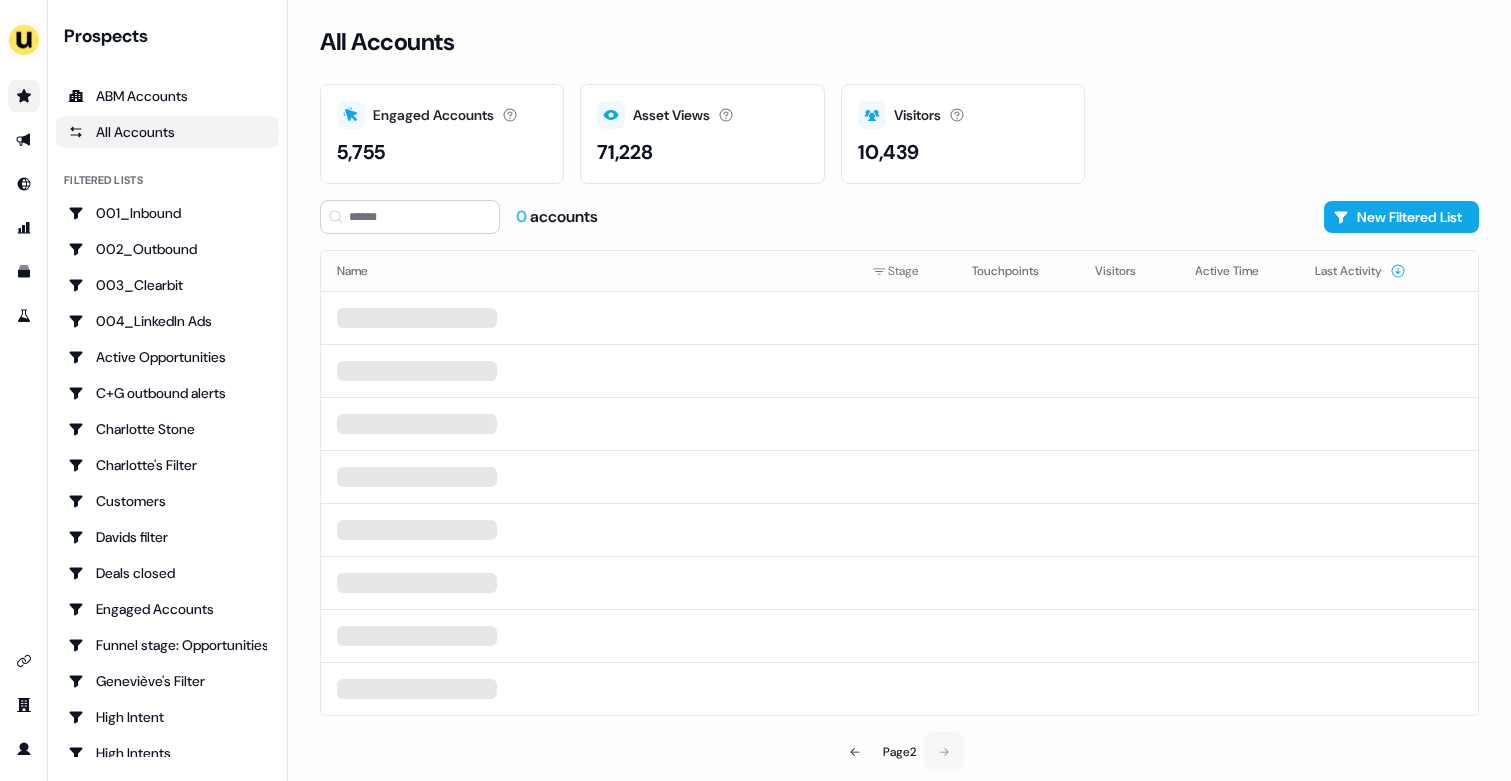scroll, scrollTop: 0, scrollLeft: 0, axis: both 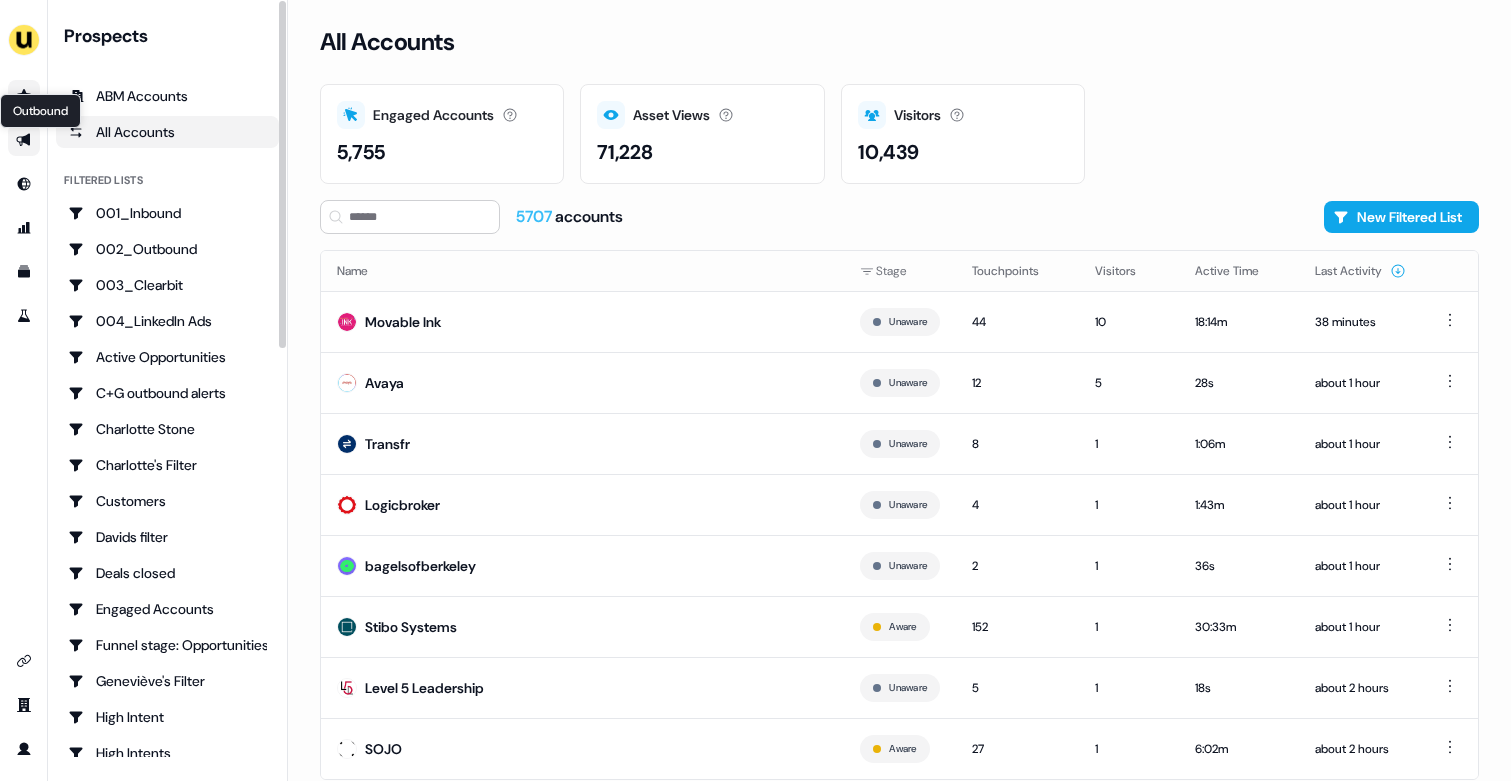 click 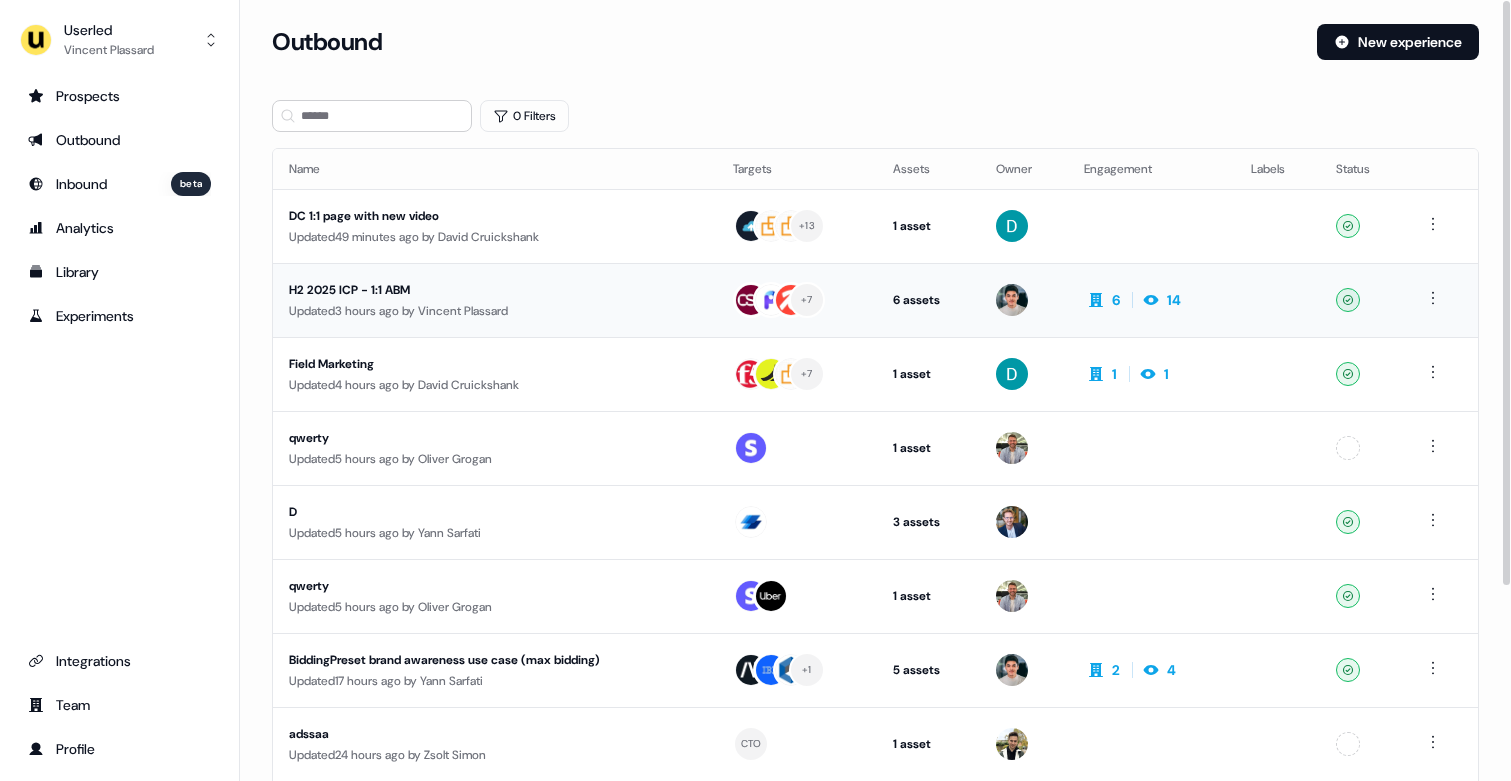 click on "Updated [TIME] by [FIRST] [LAST]" at bounding box center (495, 311) 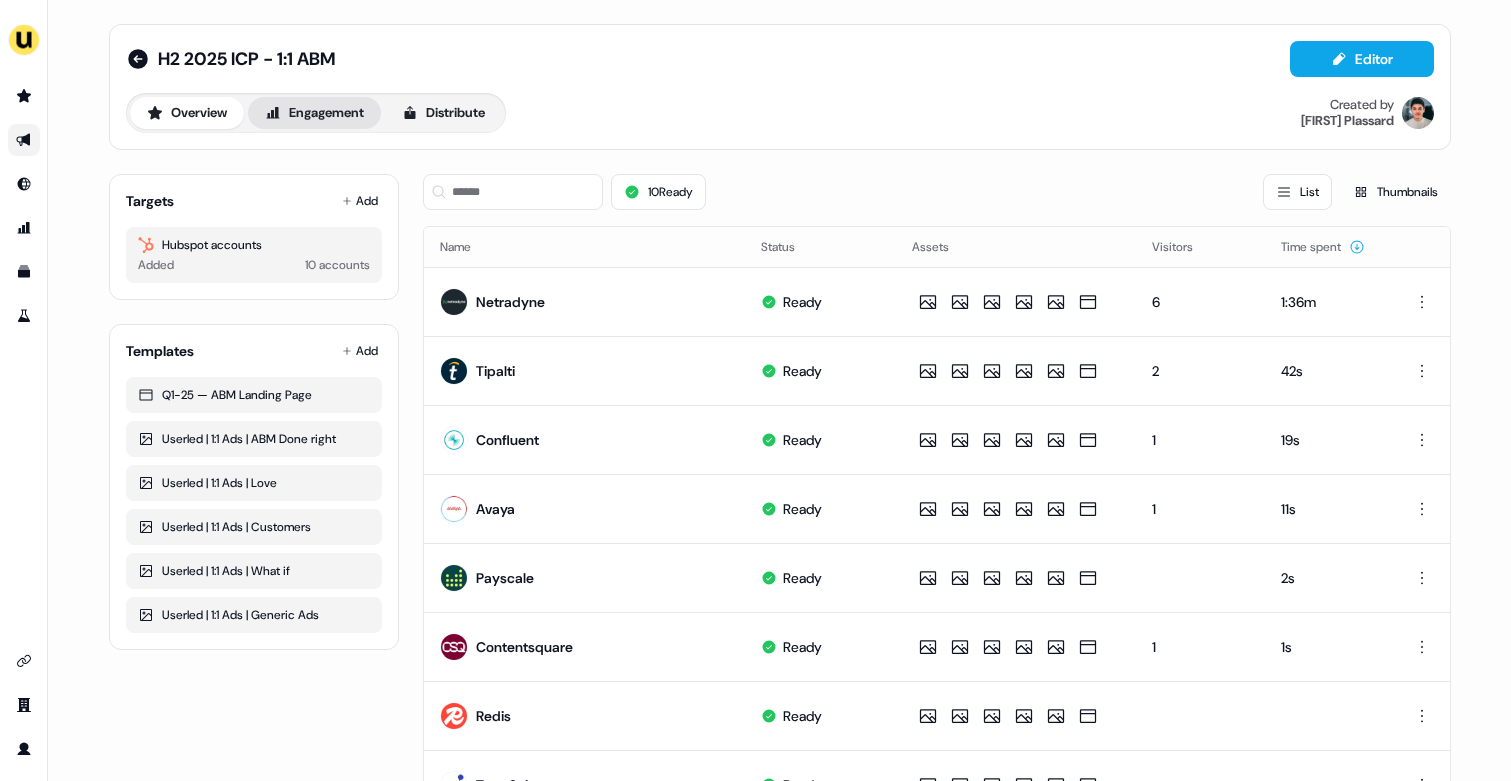 click on "Engagement" at bounding box center [314, 113] 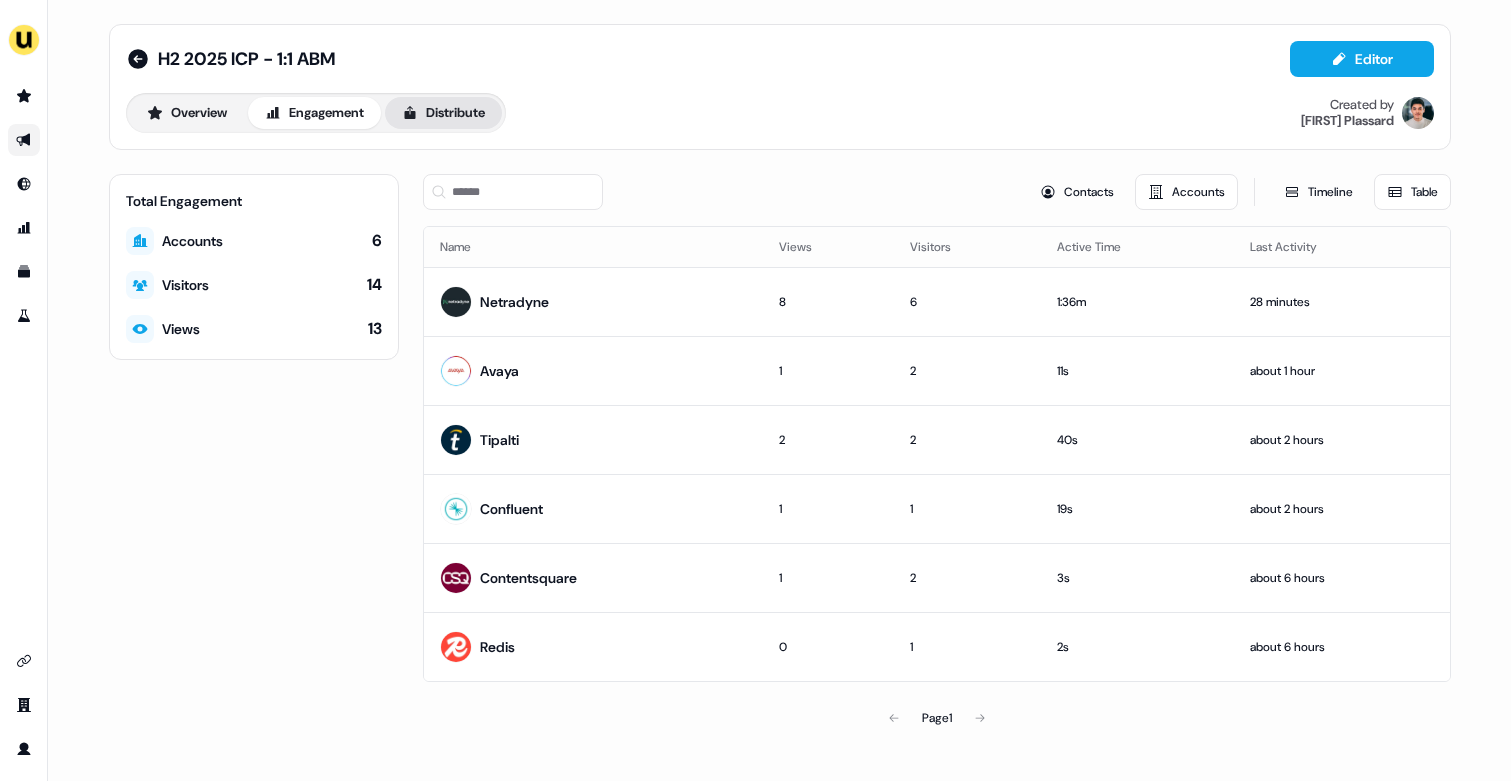 click on "Distribute" at bounding box center [443, 113] 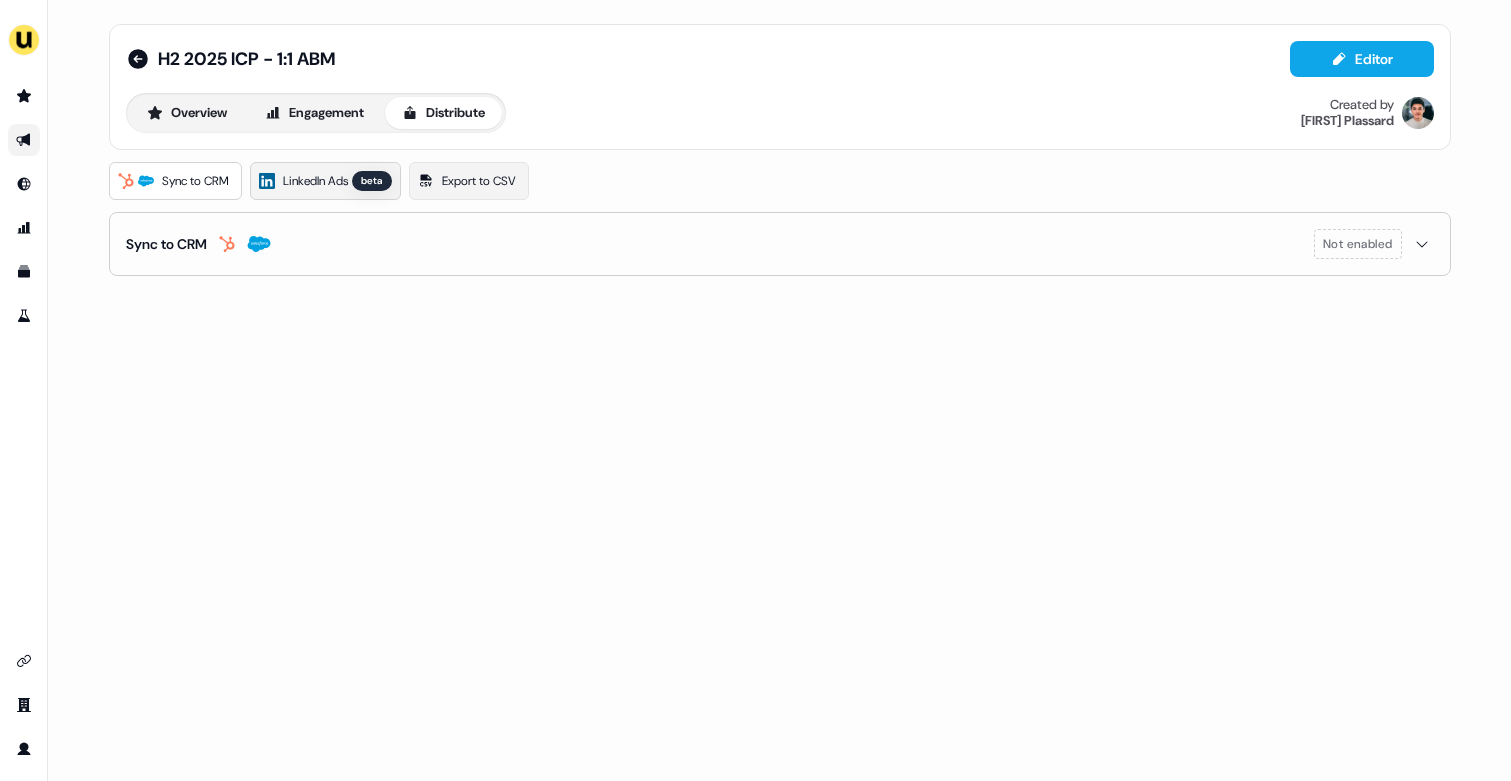click on "LinkedIn Ads" at bounding box center [315, 181] 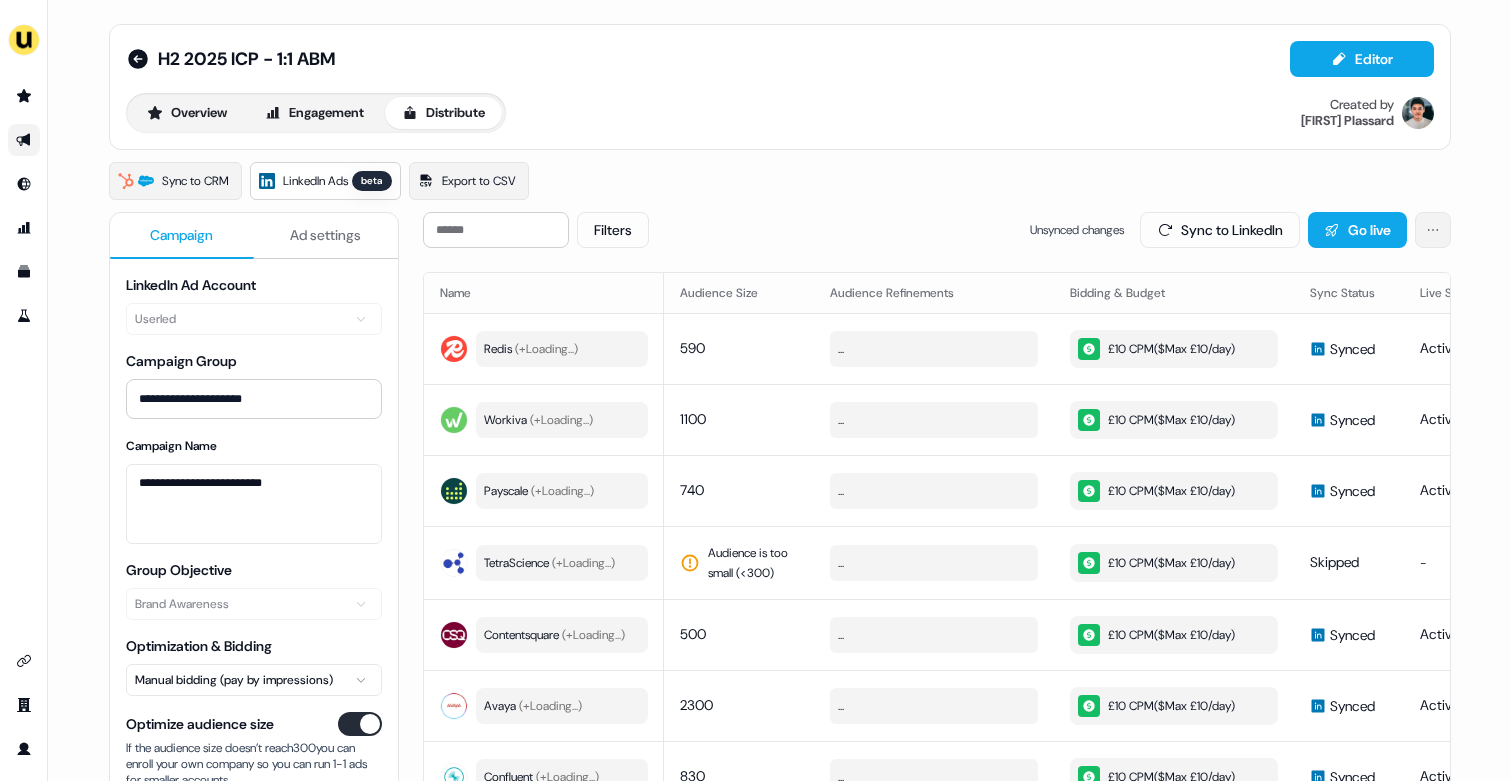 click on "Created by [FIRST] [LAST]" at bounding box center (755, 390) 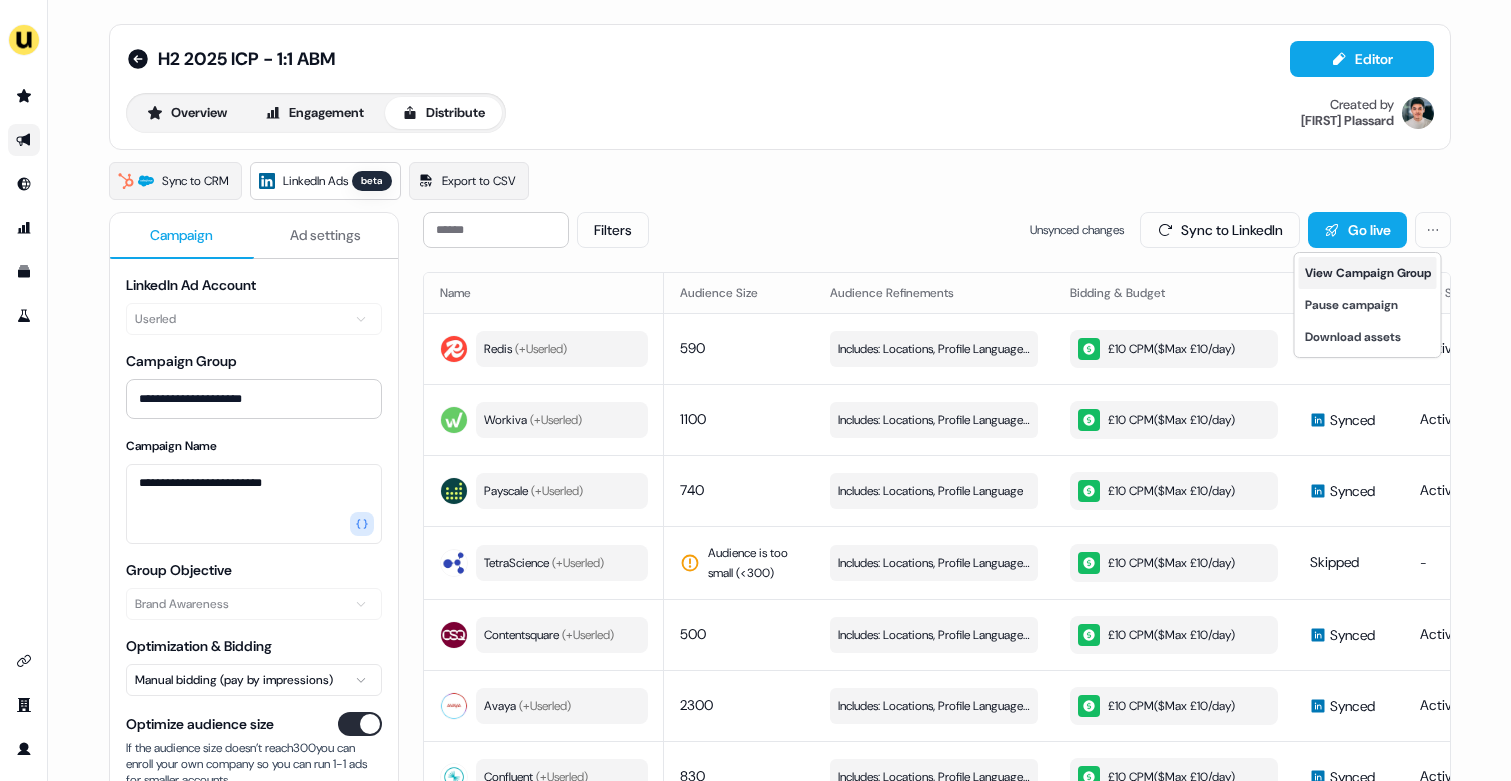 click on "View Campaign Group" at bounding box center (1368, 273) 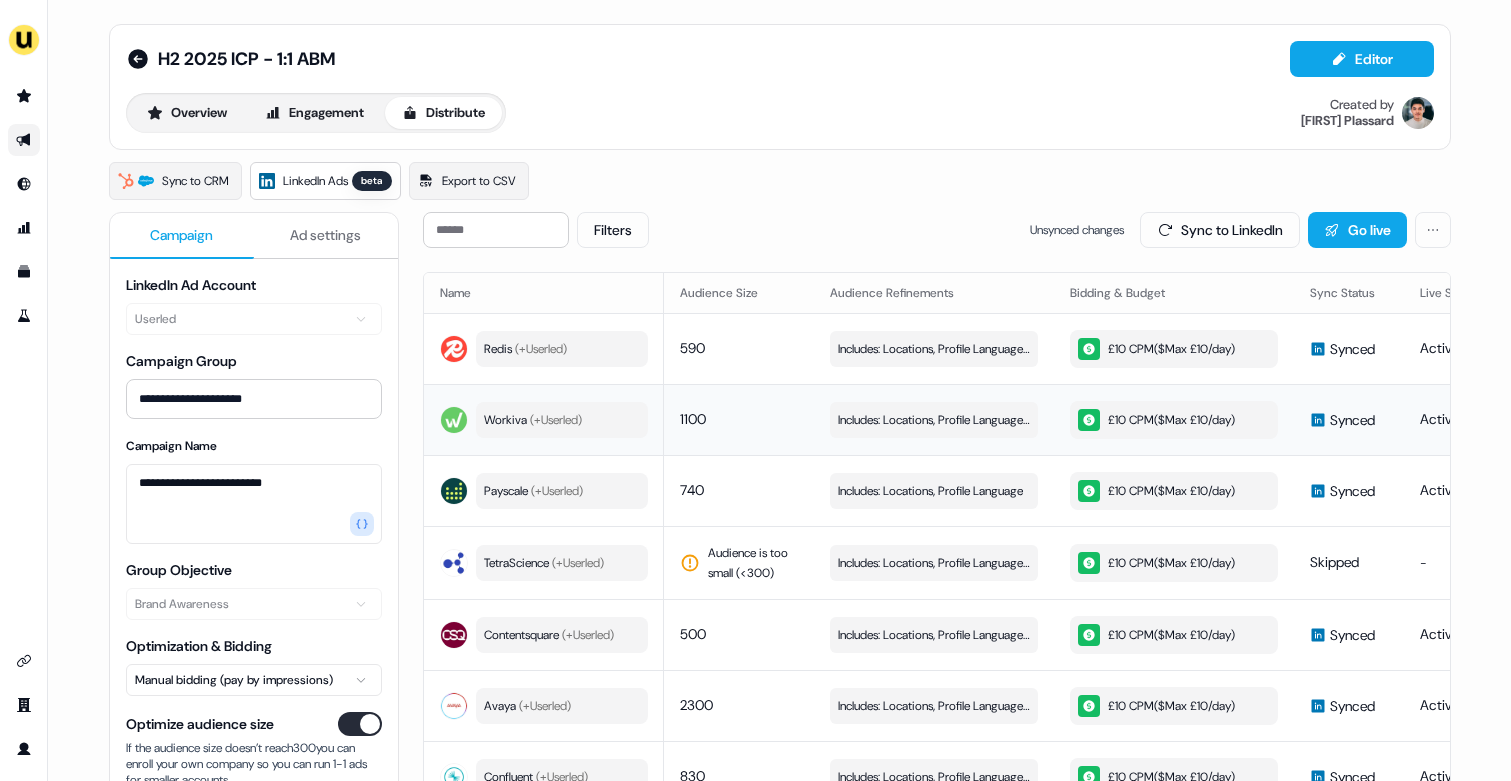 type 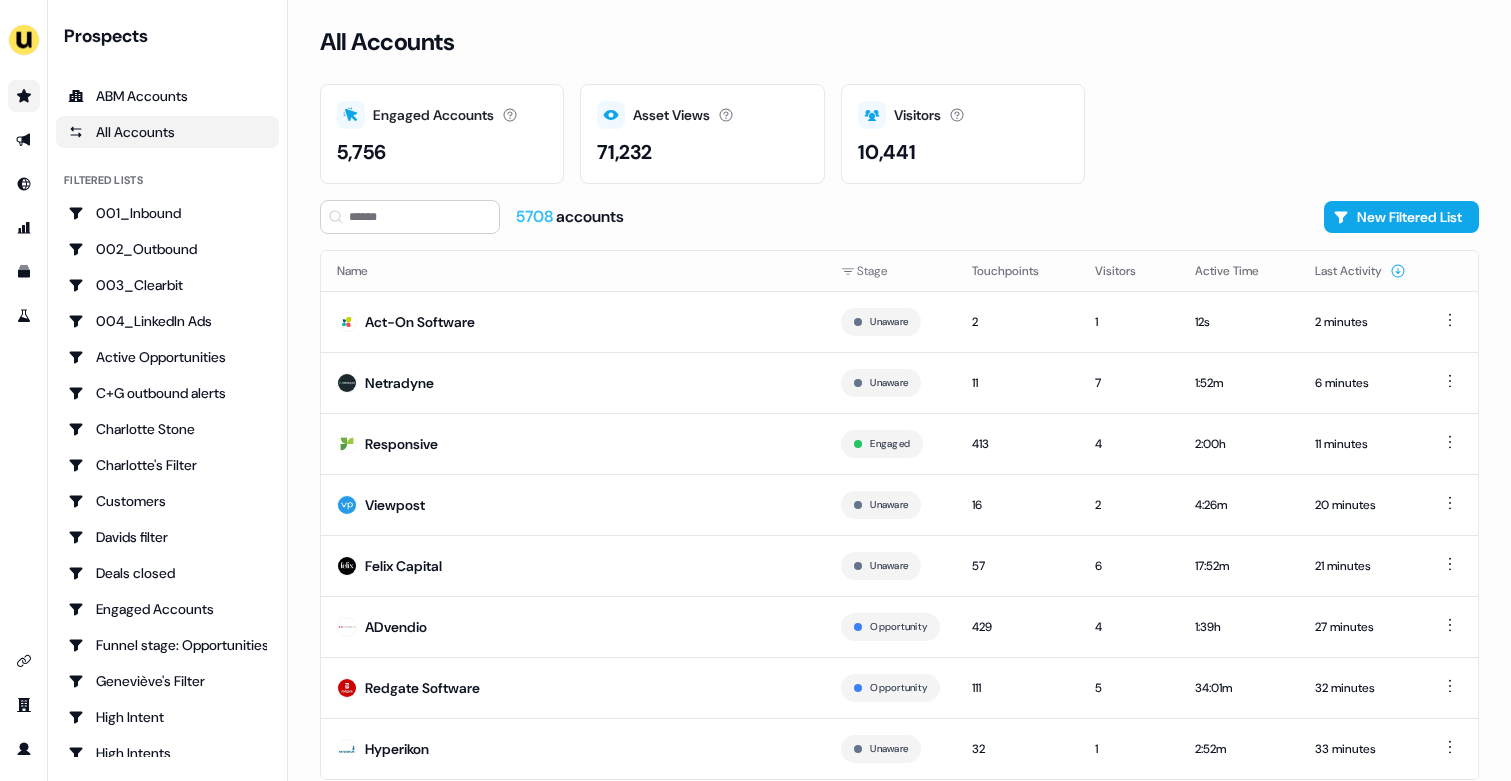 scroll, scrollTop: 0, scrollLeft: 0, axis: both 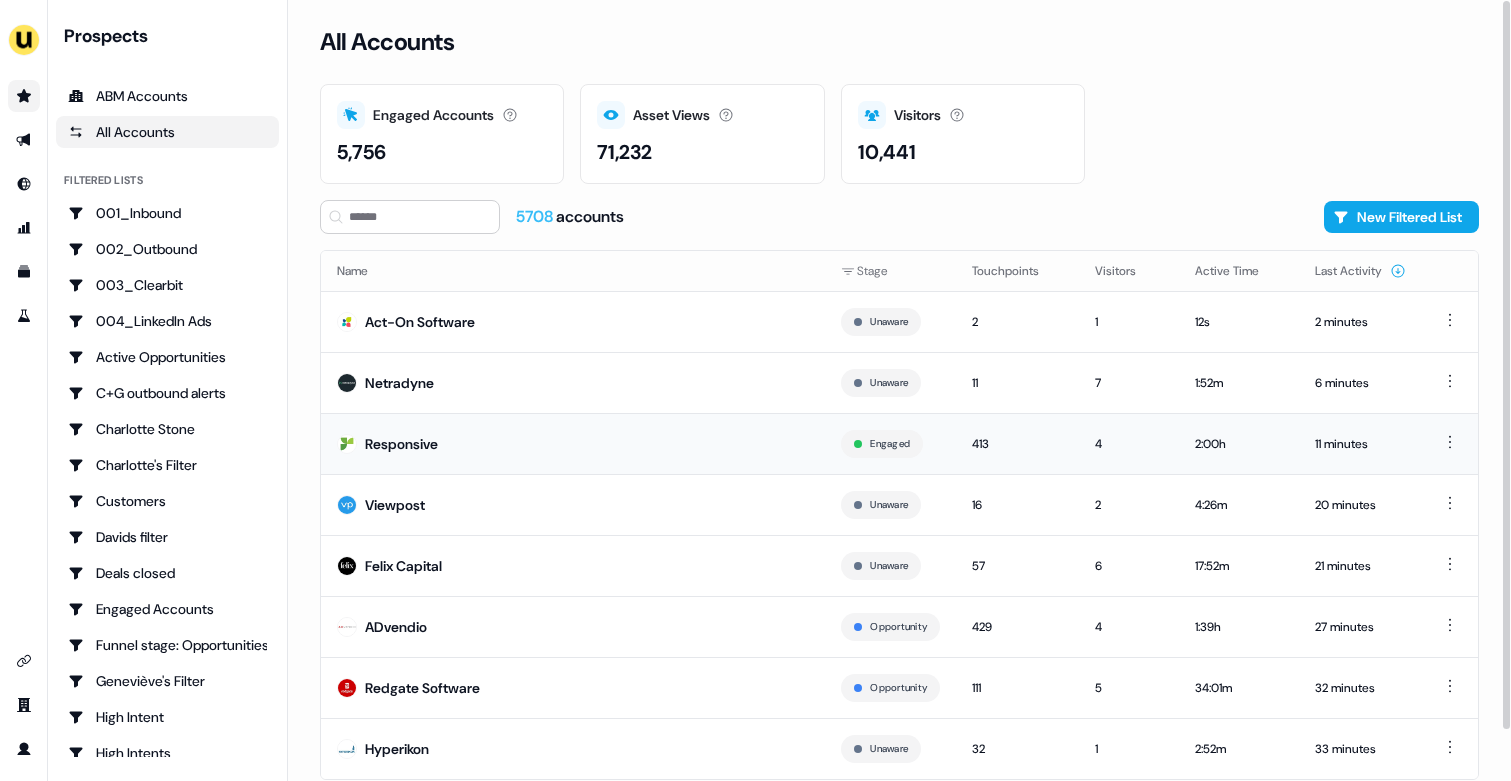 click on "Responsive" at bounding box center (573, 443) 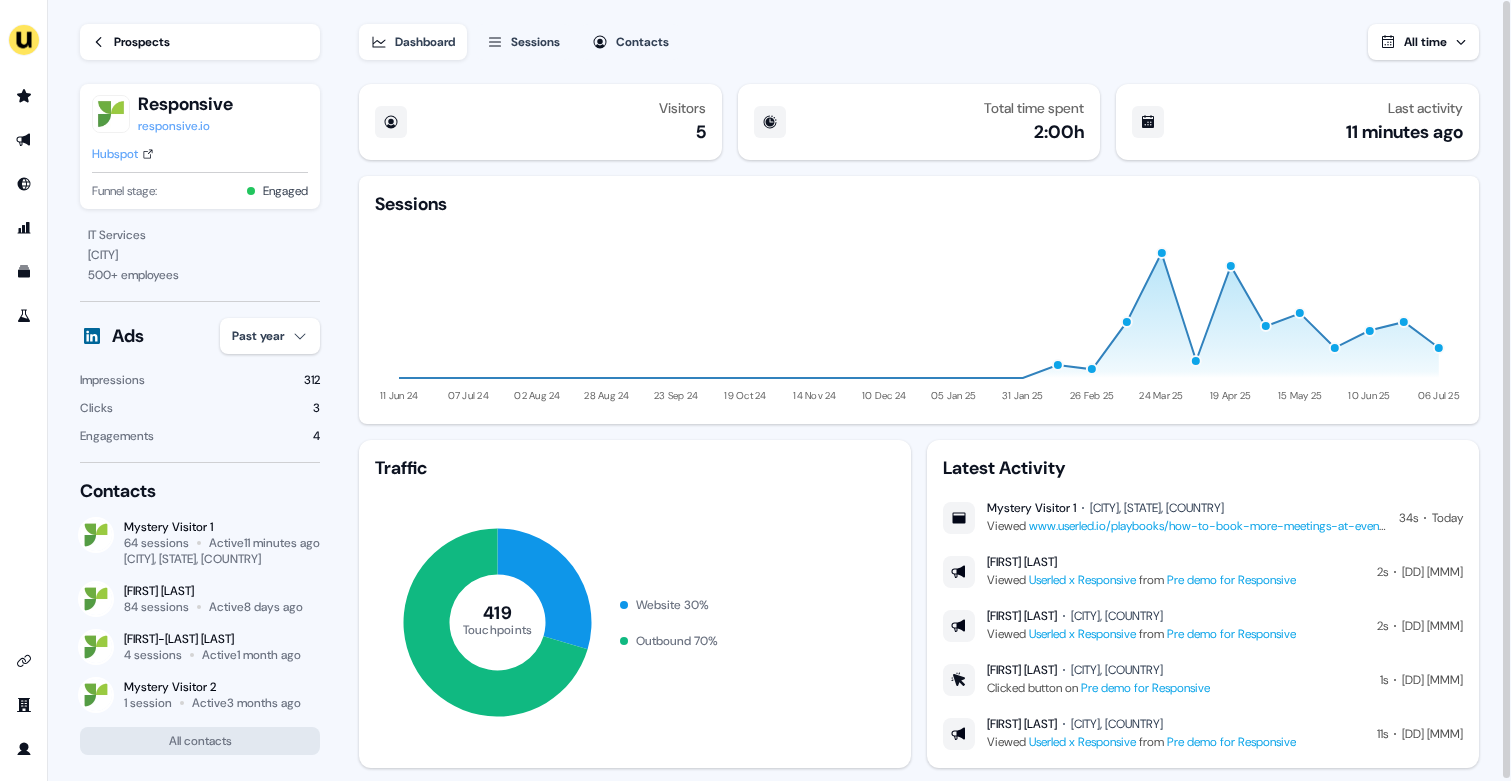 click on "Prospects" at bounding box center (142, 42) 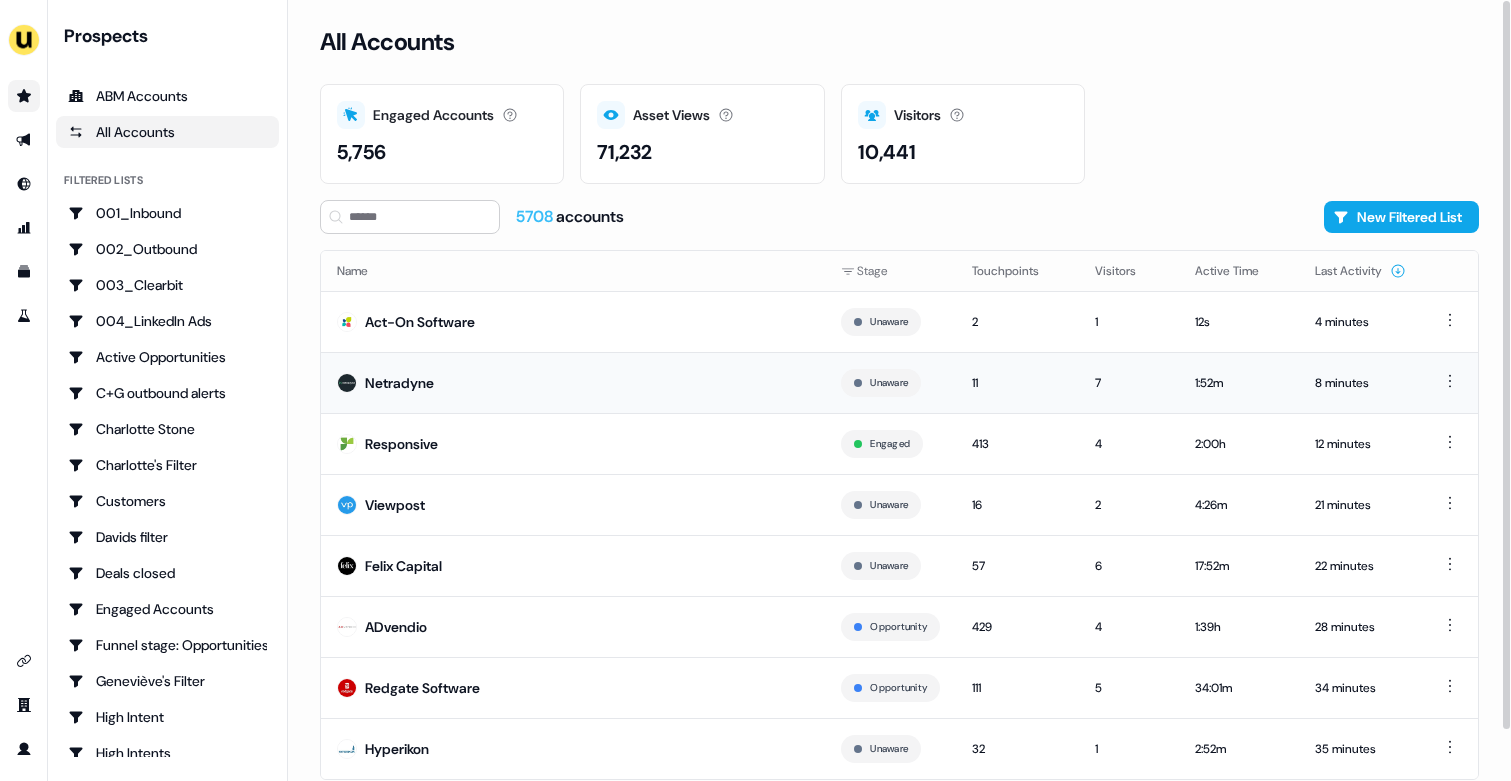 click on "Netradyne" at bounding box center [573, 382] 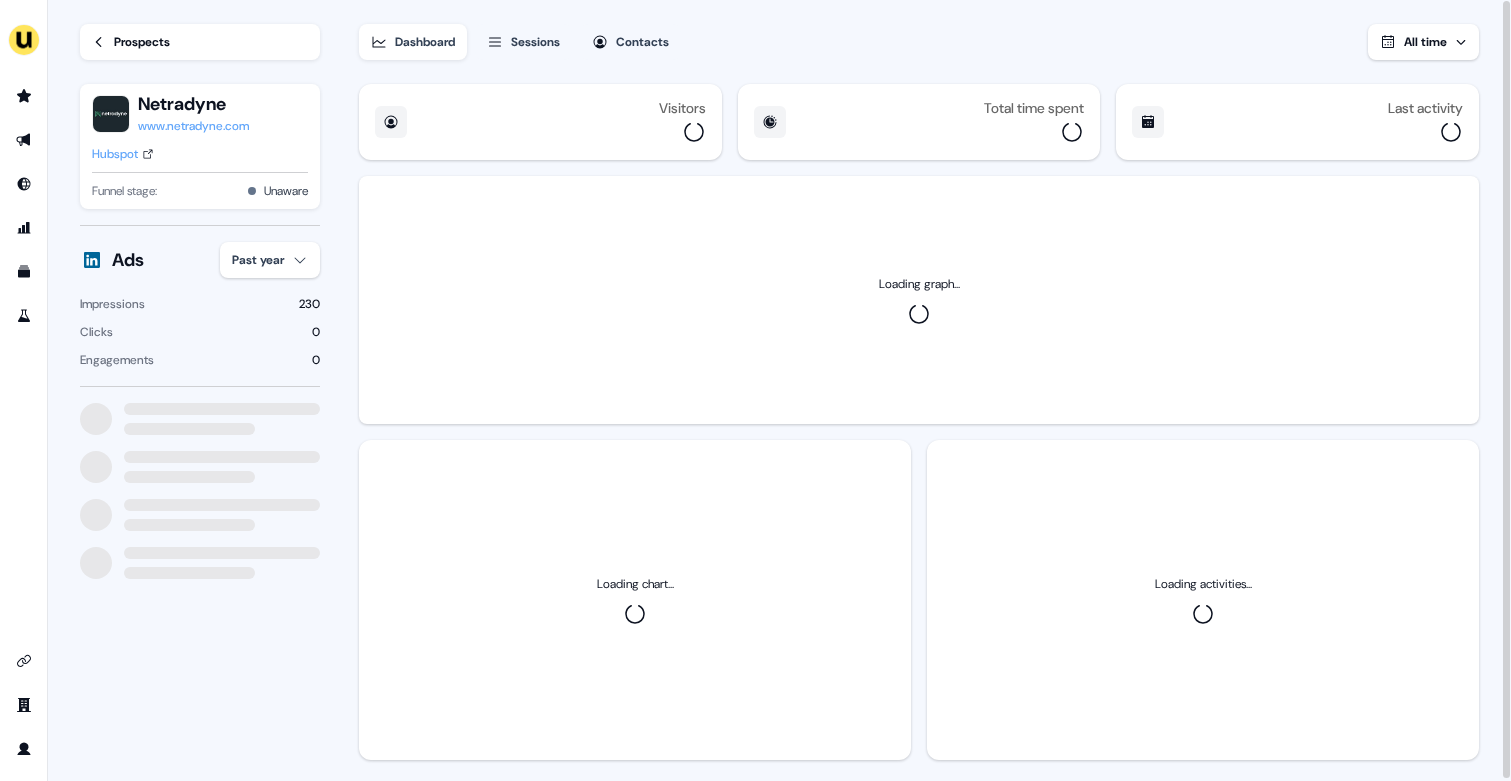 click on "Ads Past year Impressions 230 Clicks 0 Engagements 0" at bounding box center [200, 306] 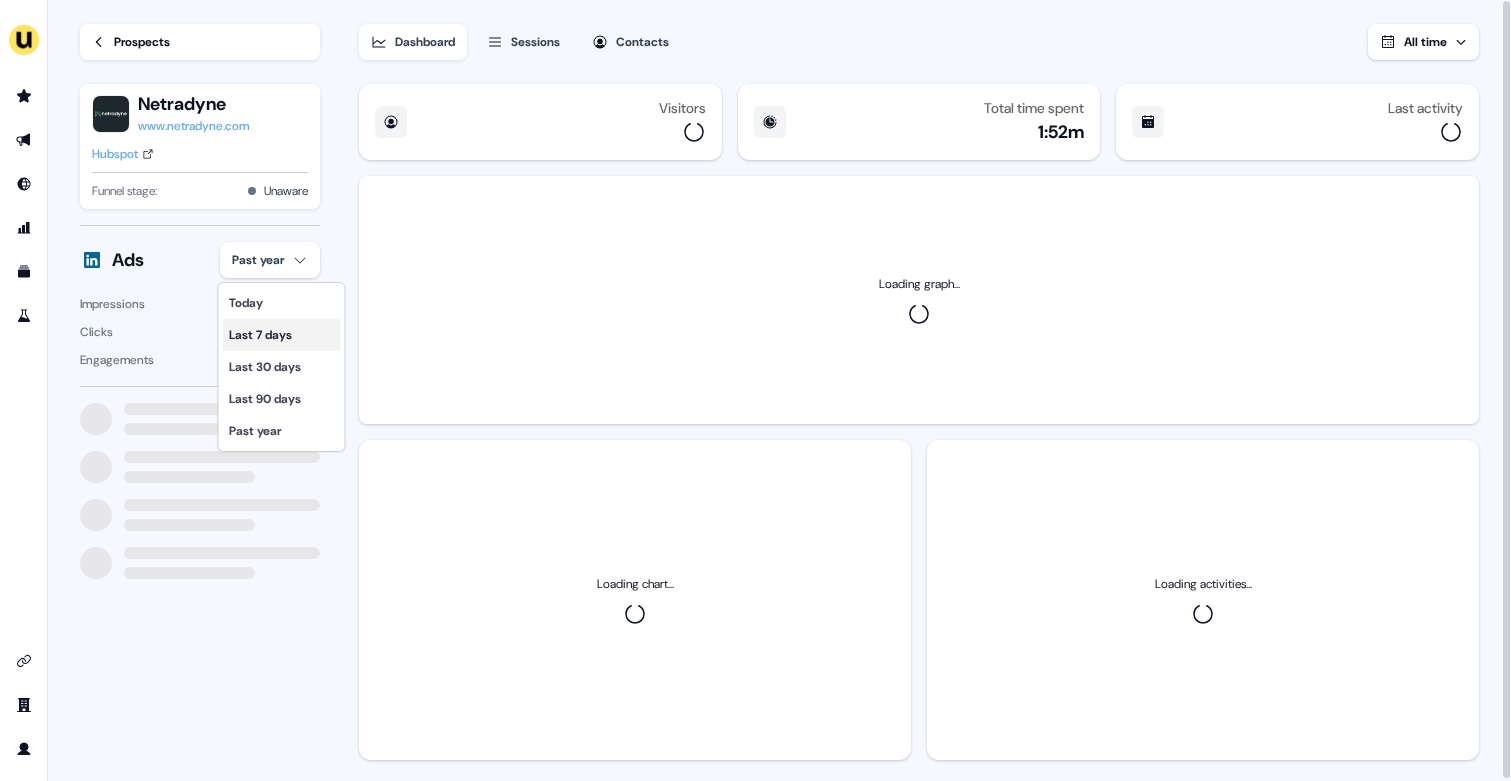 click on "Last 7 days" at bounding box center [282, 335] 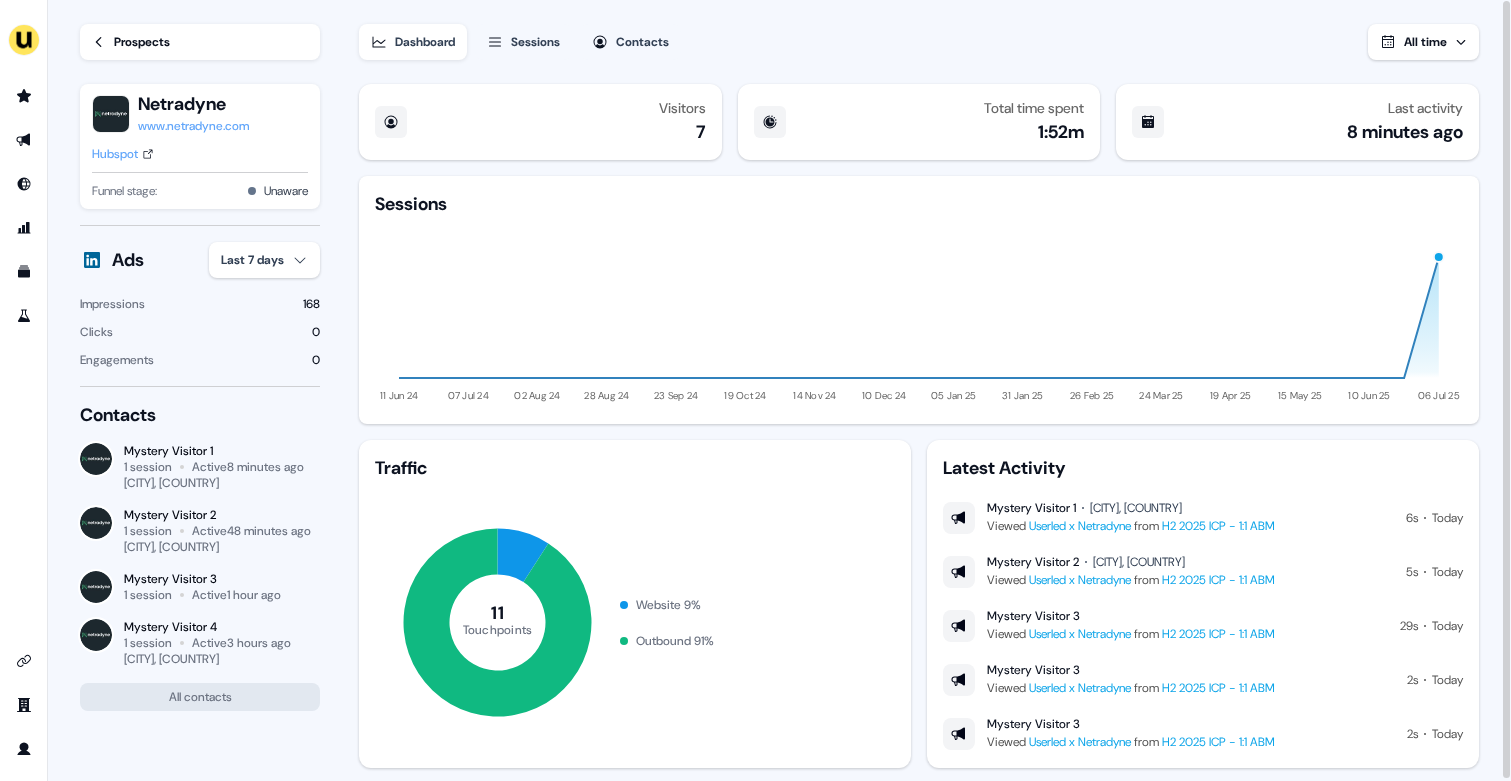 type 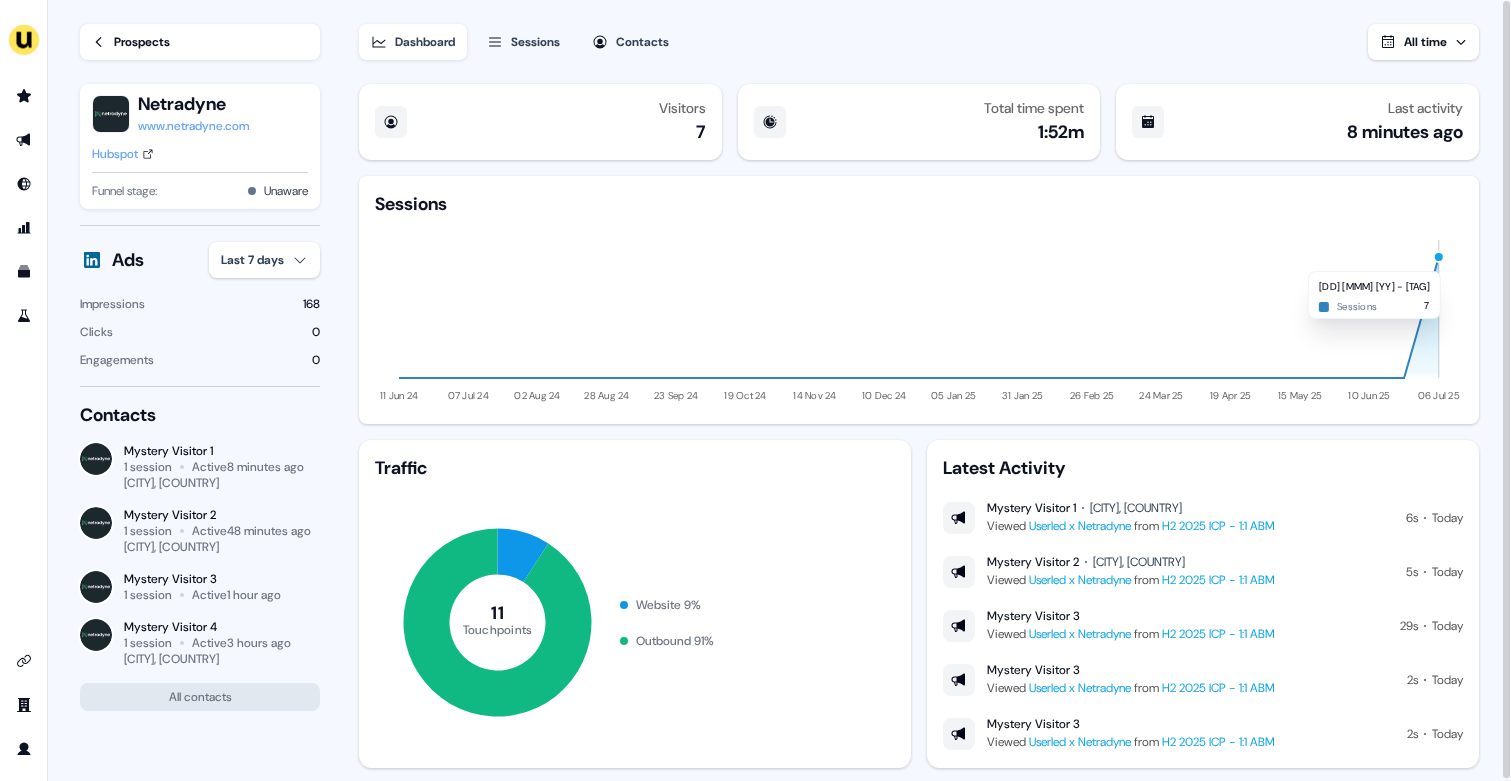 click 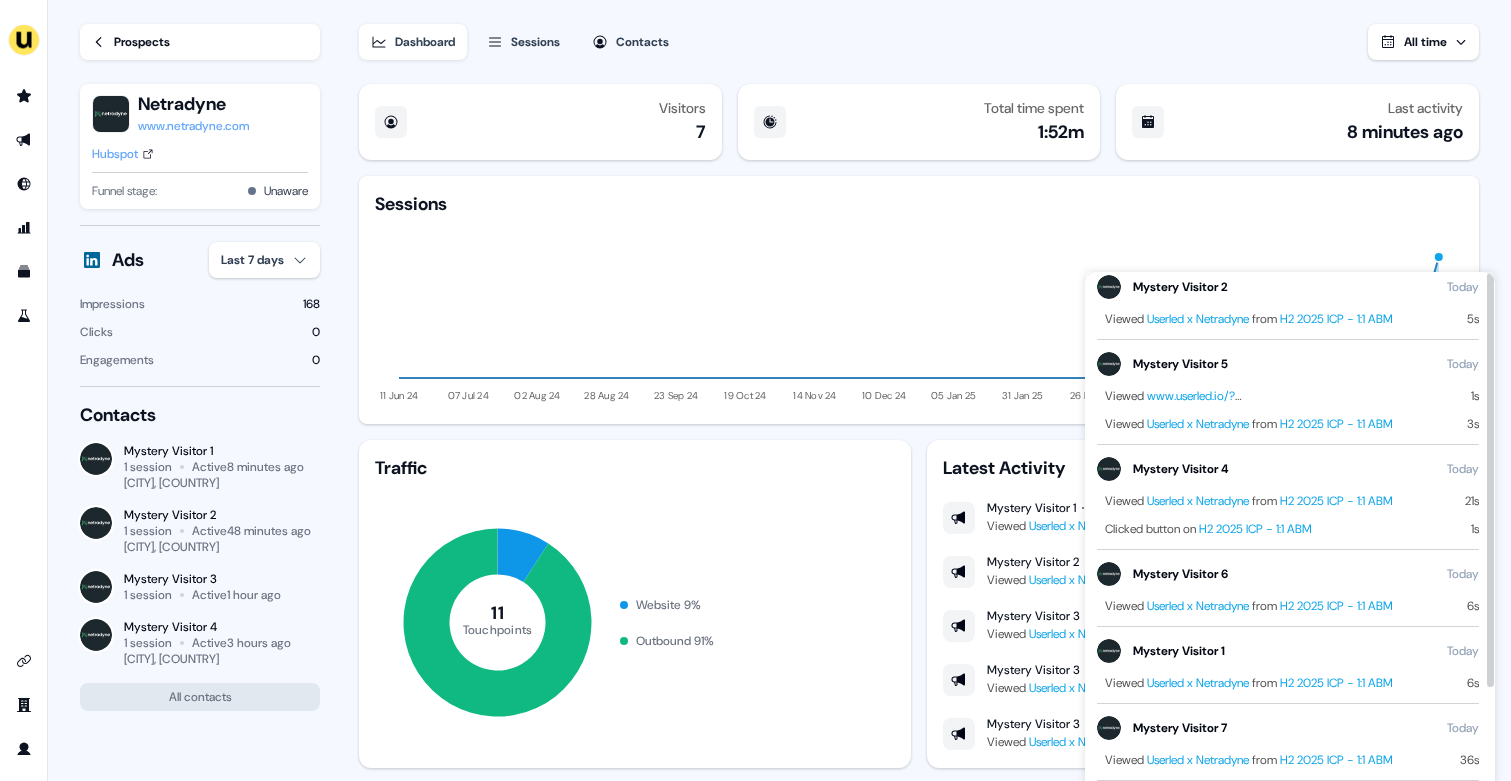 scroll, scrollTop: 0, scrollLeft: 0, axis: both 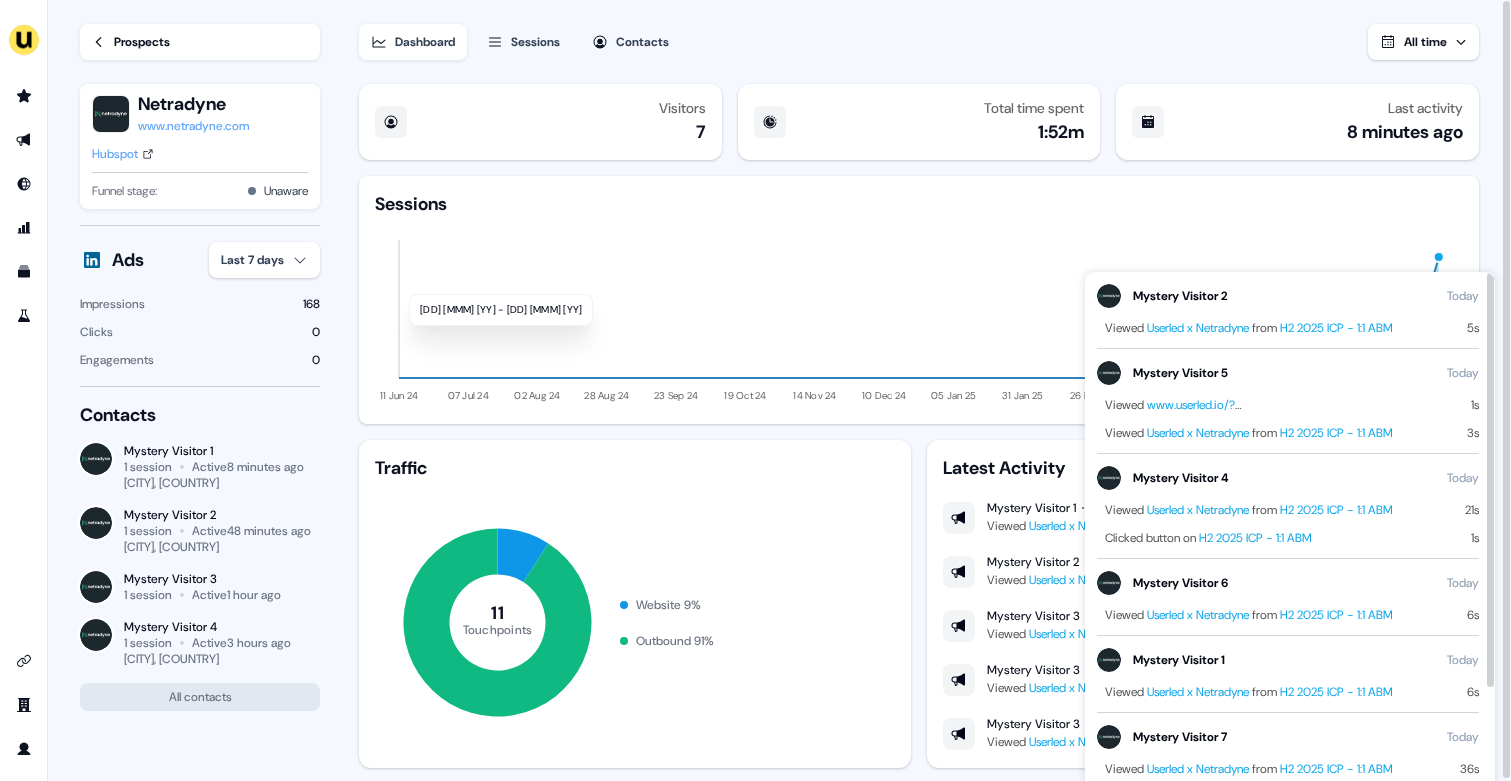click on "Sessions 11 Jun 24 07 Jul 24 02 Aug 24 28 Aug 24 23 Sep 24 19 Oct 24 14 Nov 24 10 Dec 24 05 Jan 25 31 Jan 25 26 Feb 25 24 Mar 25 19 Apr 25 15 May 25 10 Jun 25 06 Jul 25 11 Jun 24 - 24 Jun 24" at bounding box center [919, 300] 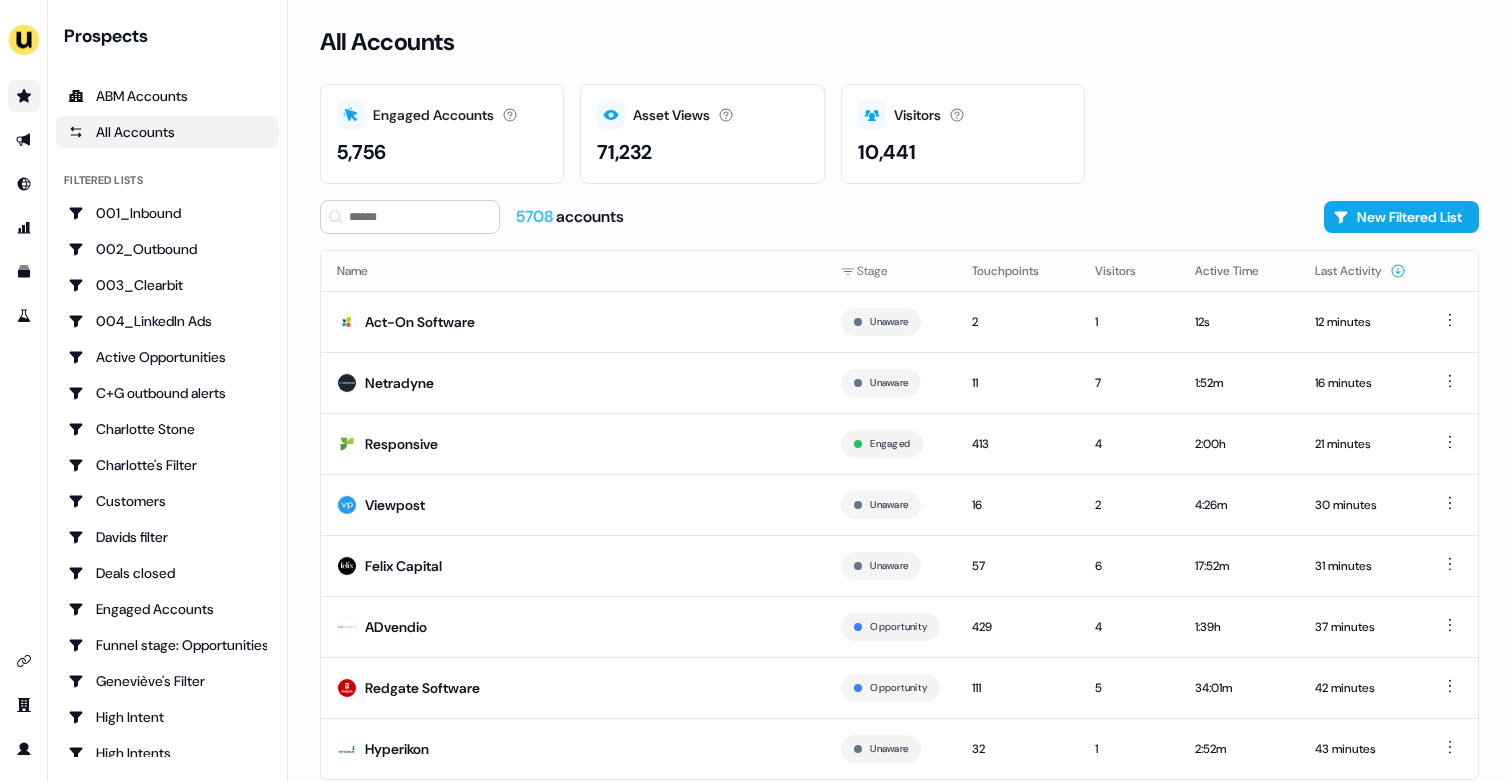scroll, scrollTop: 0, scrollLeft: 0, axis: both 